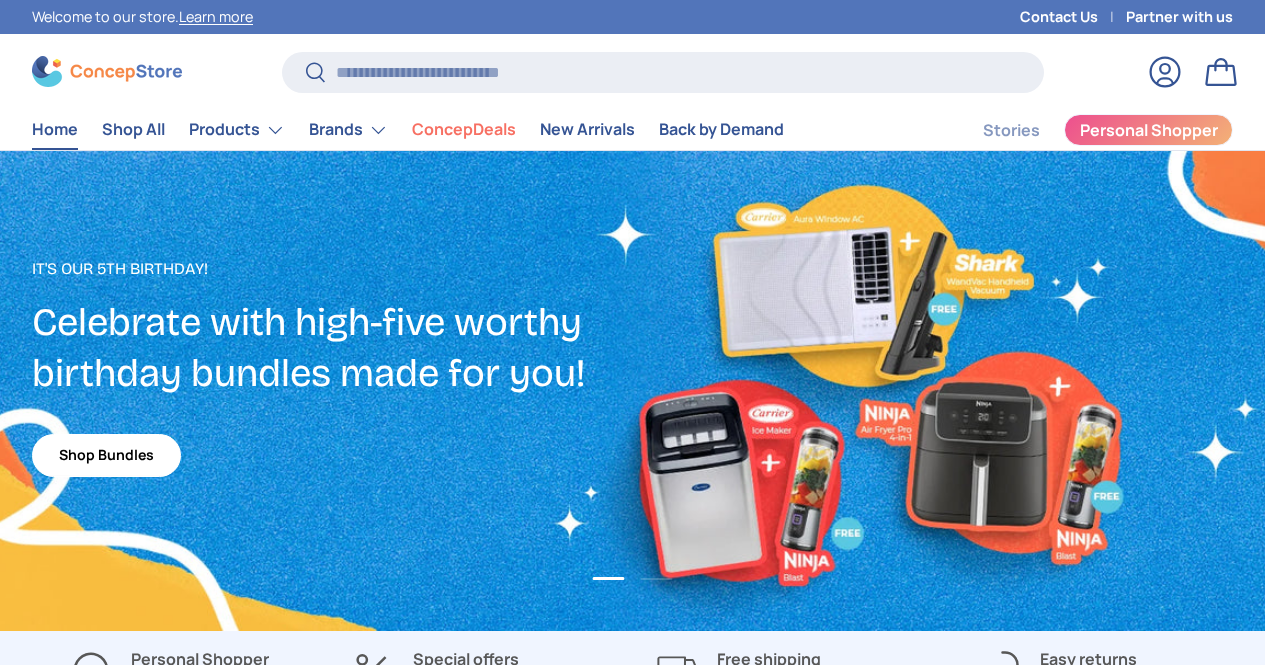 scroll, scrollTop: 0, scrollLeft: 0, axis: both 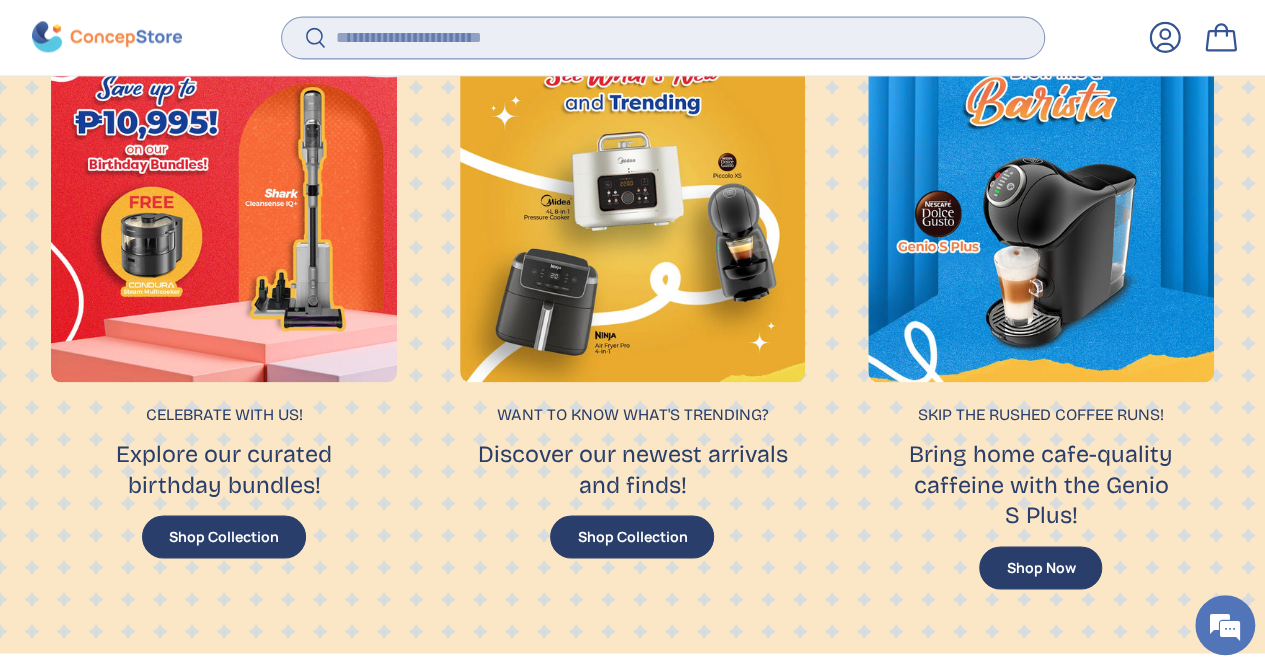 click on "Search" at bounding box center (663, 37) 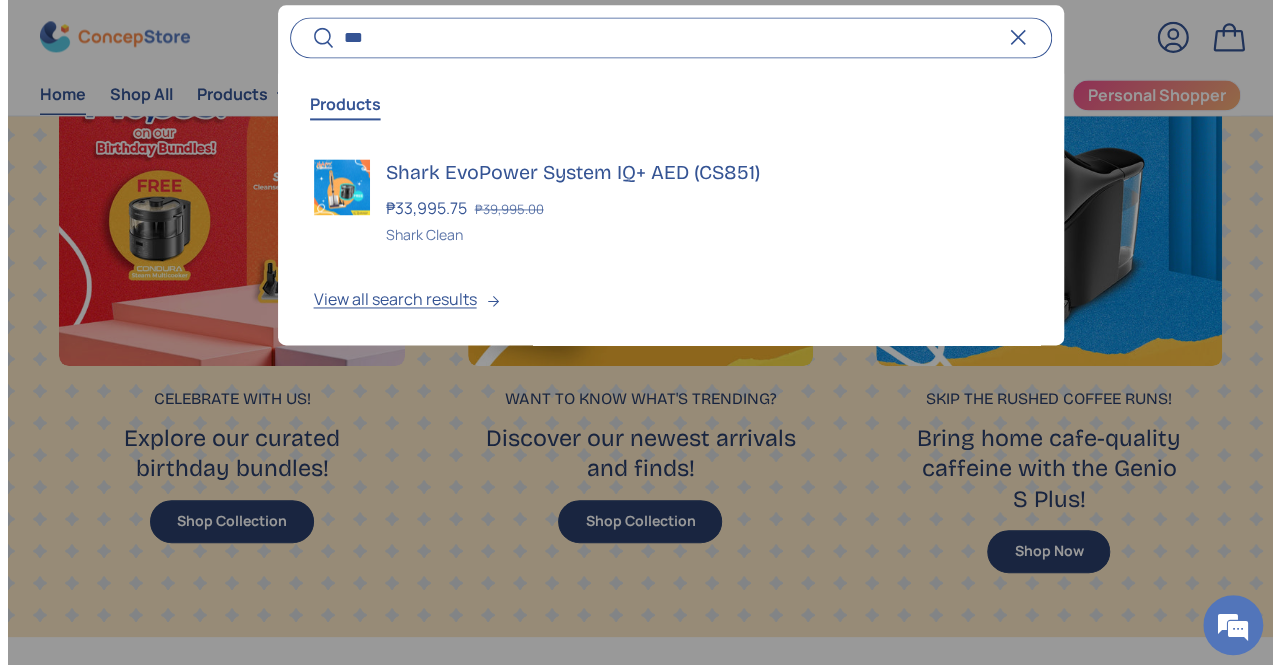 scroll, scrollTop: 1392, scrollLeft: 0, axis: vertical 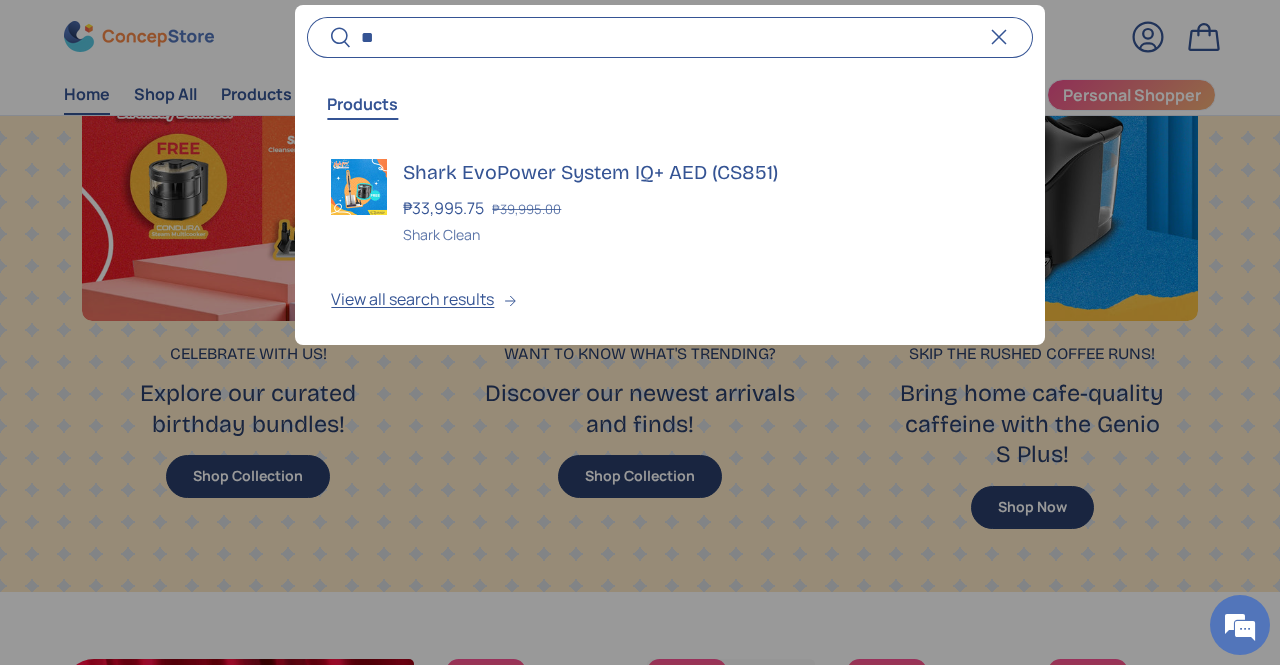 type on "*" 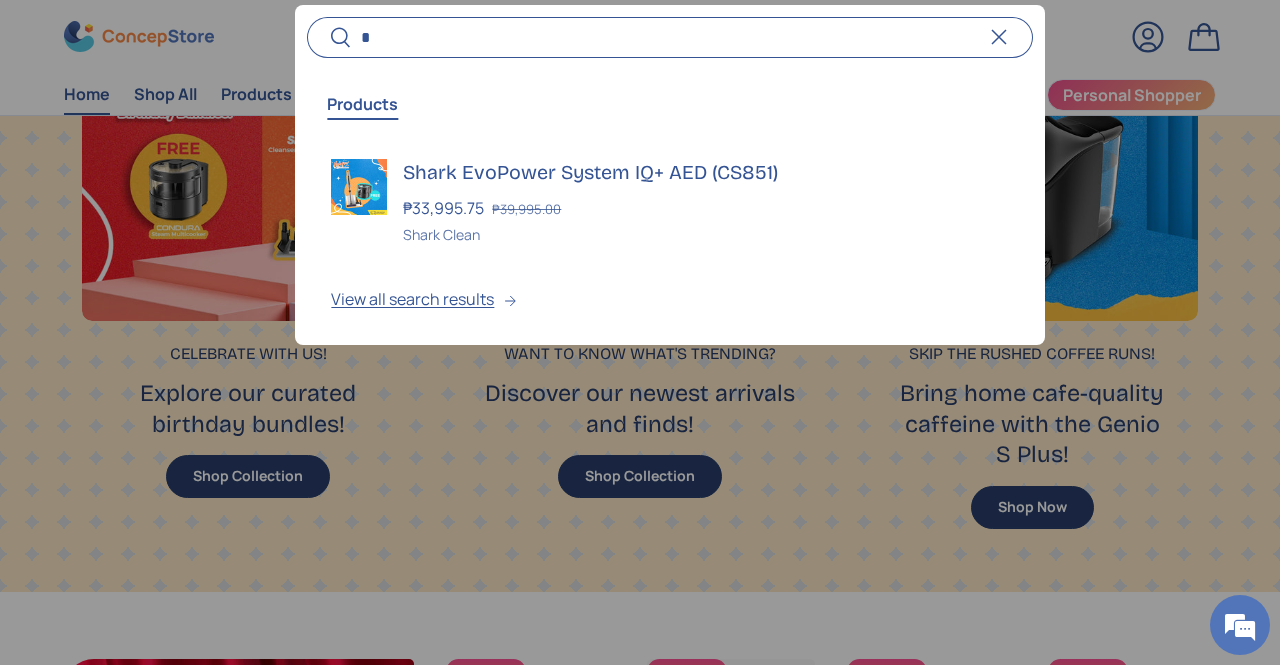 type 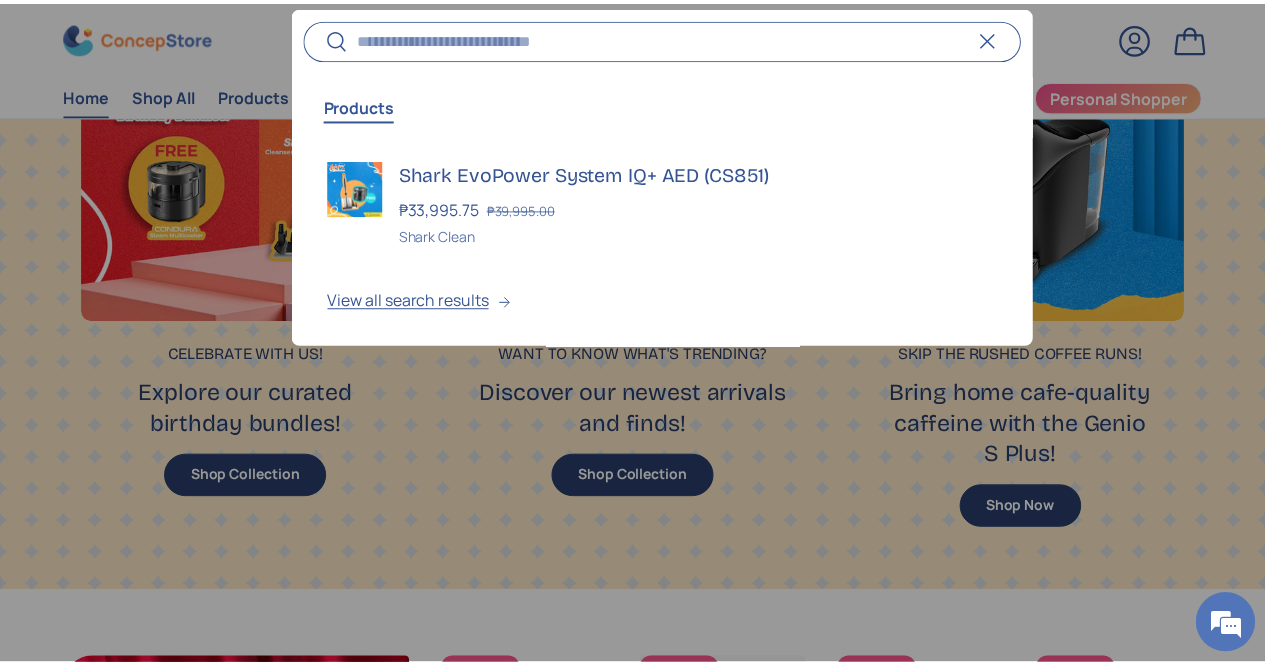 scroll, scrollTop: 1415, scrollLeft: 0, axis: vertical 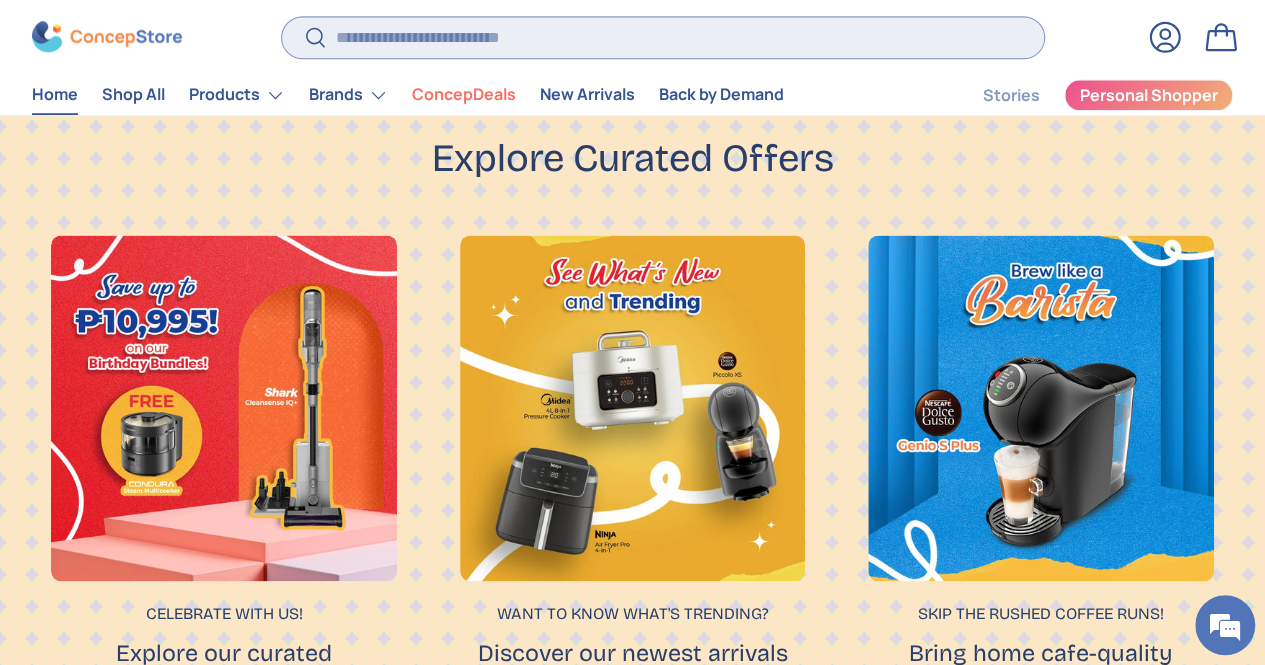 click on "Search" at bounding box center (663, 37) 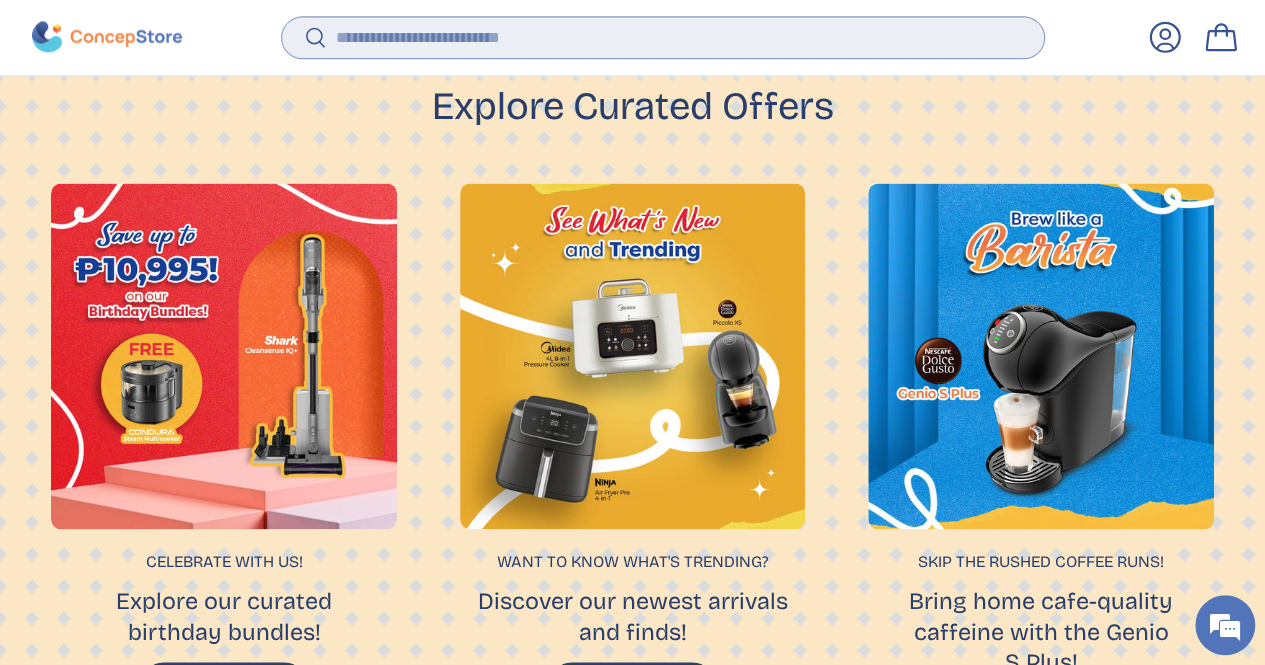 scroll, scrollTop: 1314, scrollLeft: 0, axis: vertical 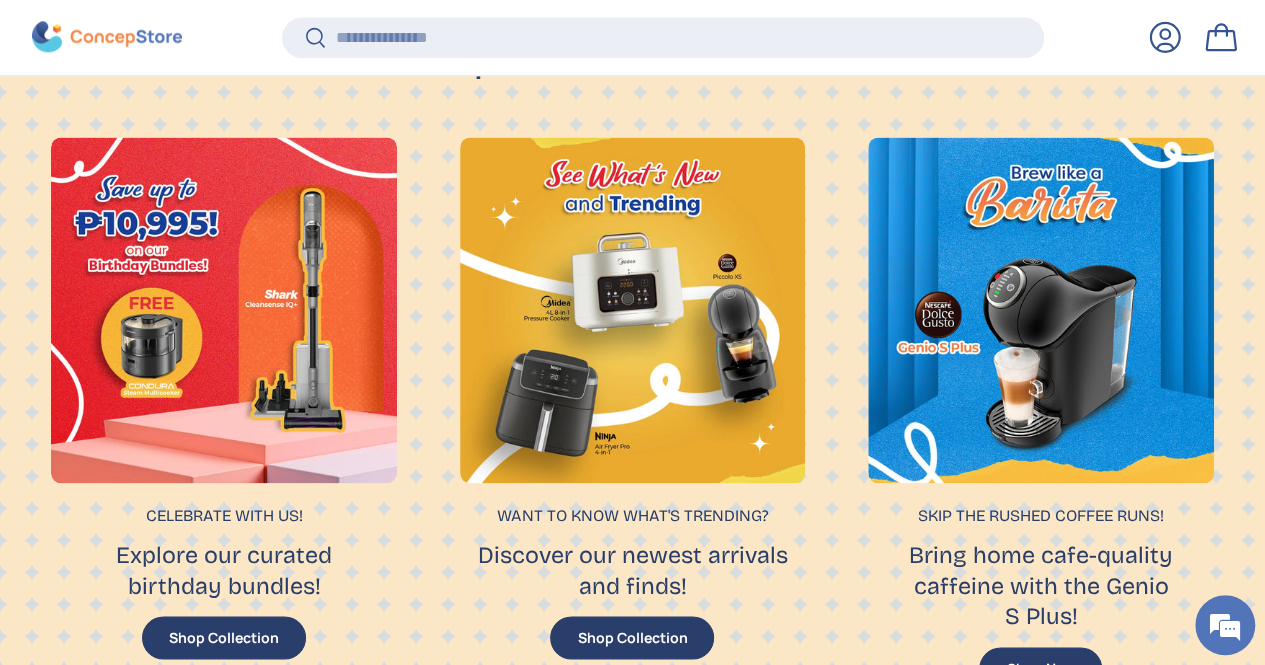 click at bounding box center [224, 310] 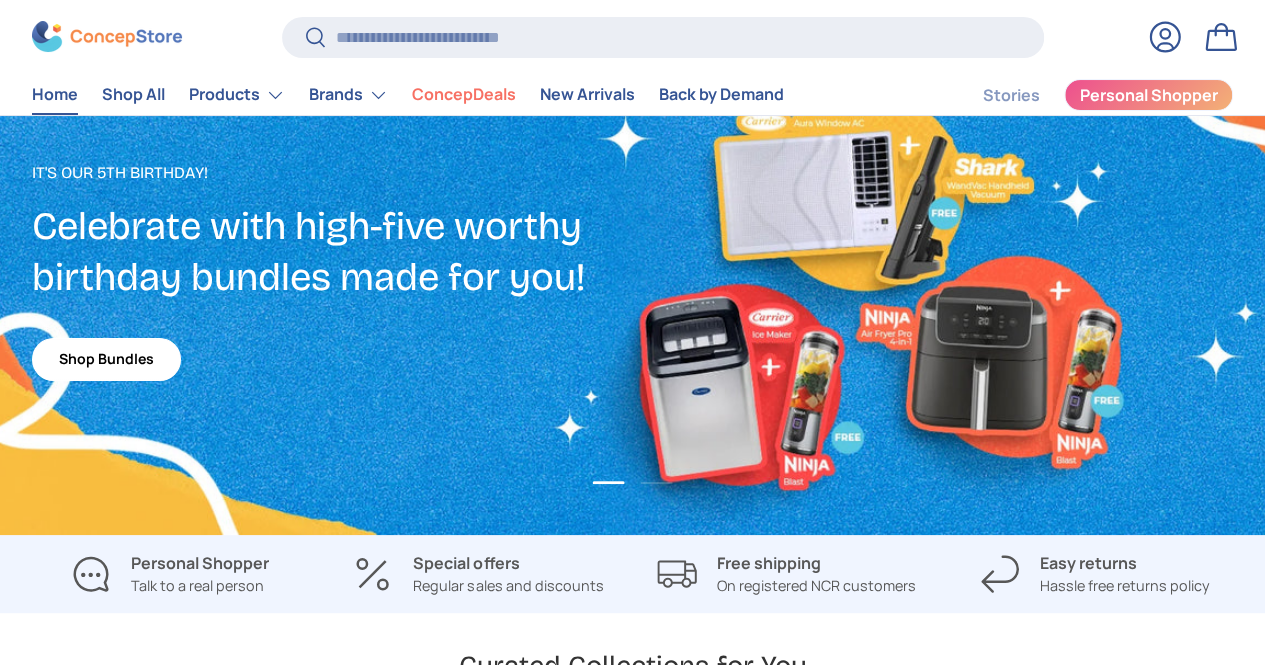 scroll, scrollTop: 300, scrollLeft: 0, axis: vertical 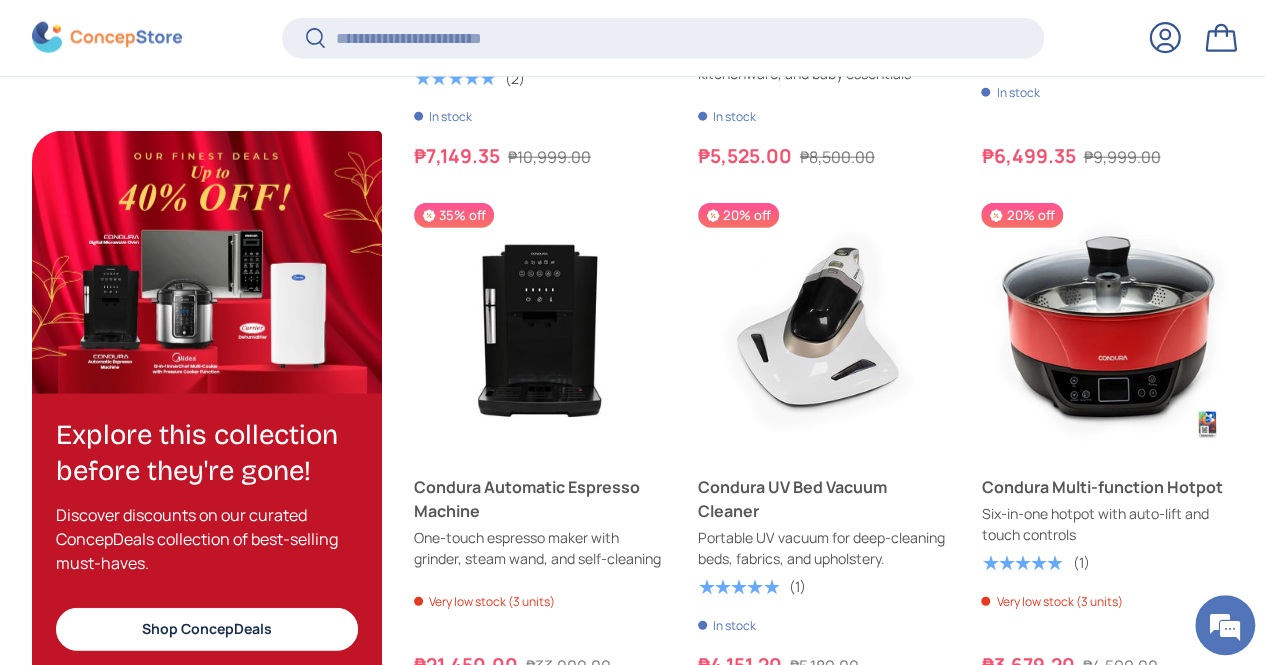 click on "Shop ConcepDeals" at bounding box center [207, 629] 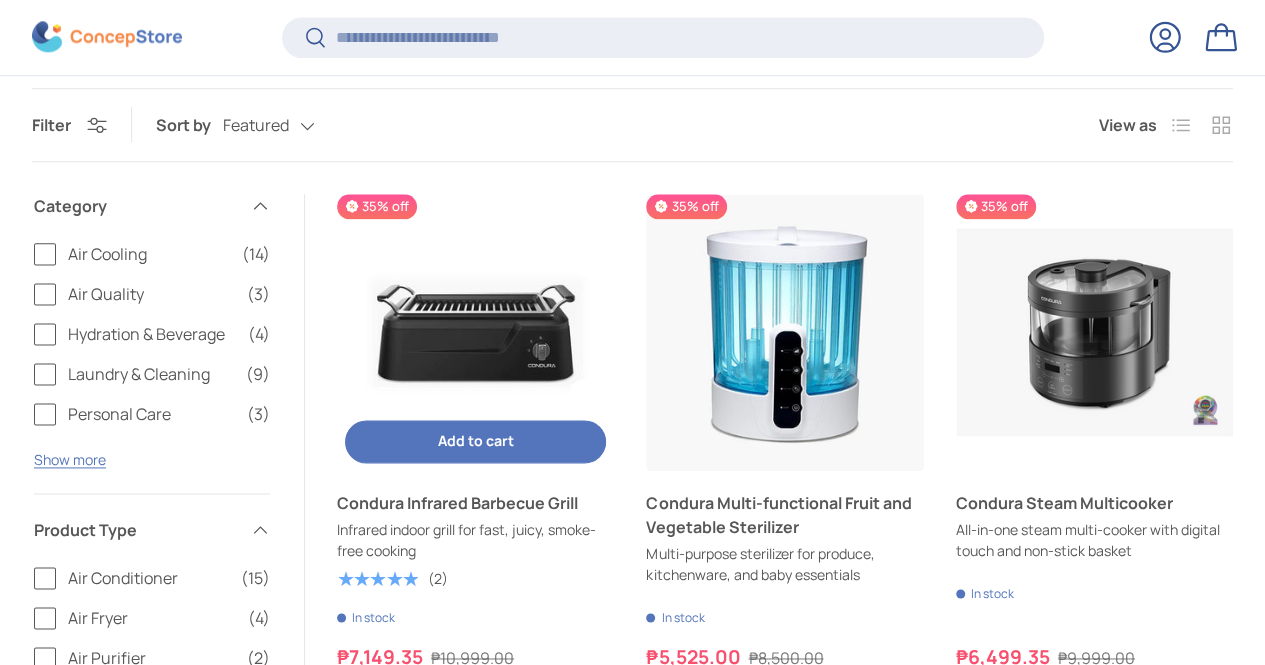 scroll, scrollTop: 1196, scrollLeft: 0, axis: vertical 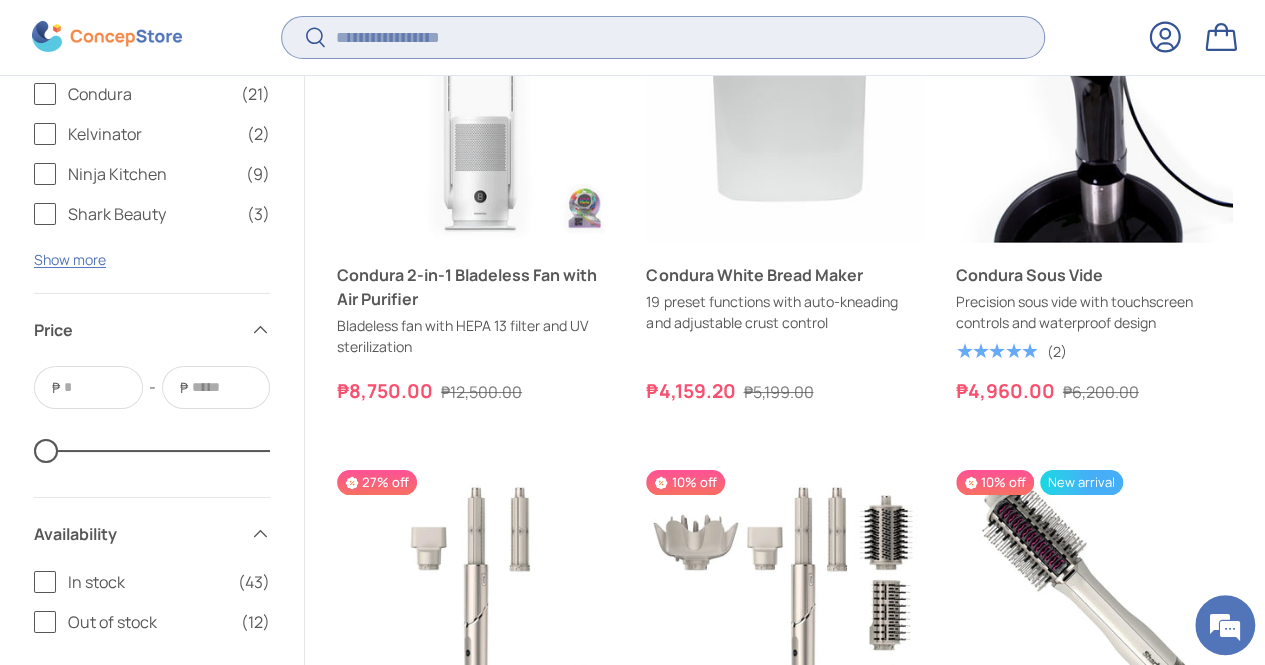 click on "Search" at bounding box center (663, 37) 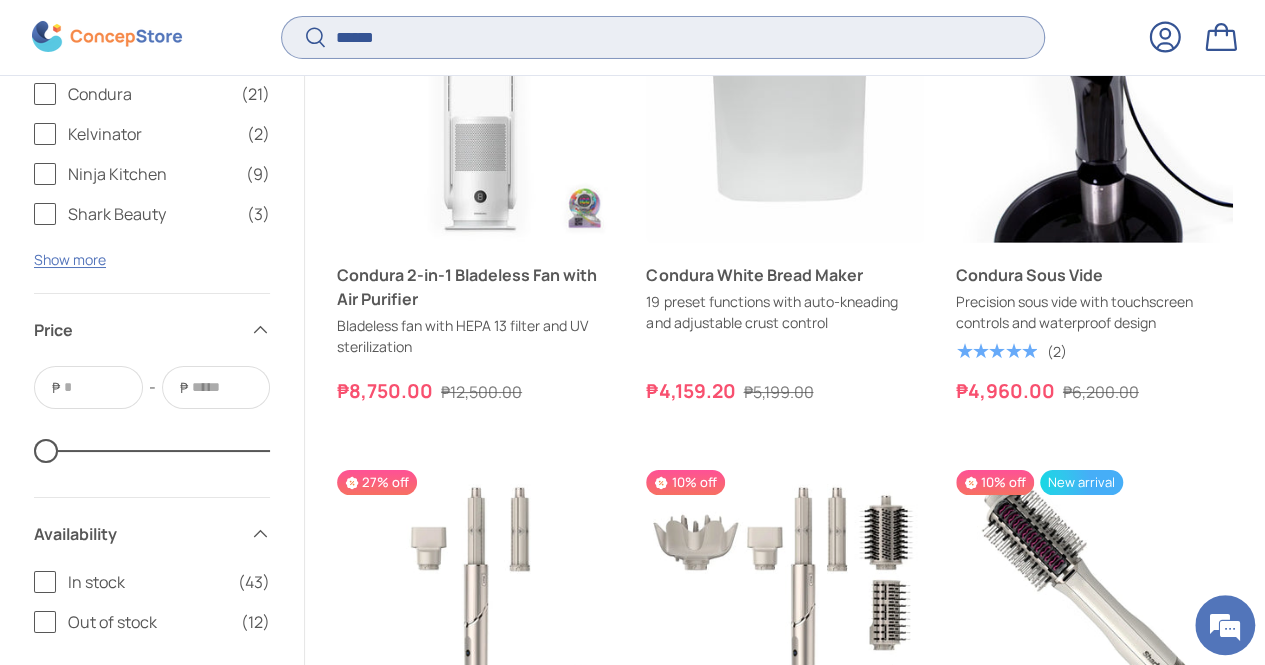 type on "*****" 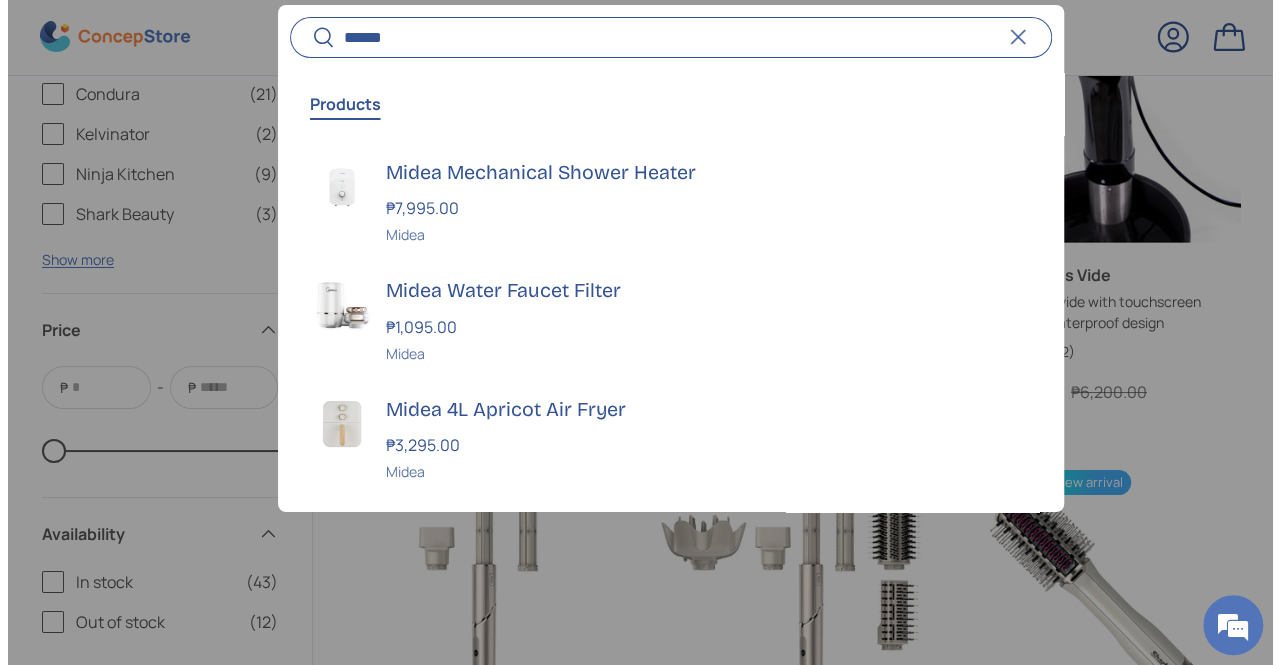 scroll, scrollTop: 3604, scrollLeft: 0, axis: vertical 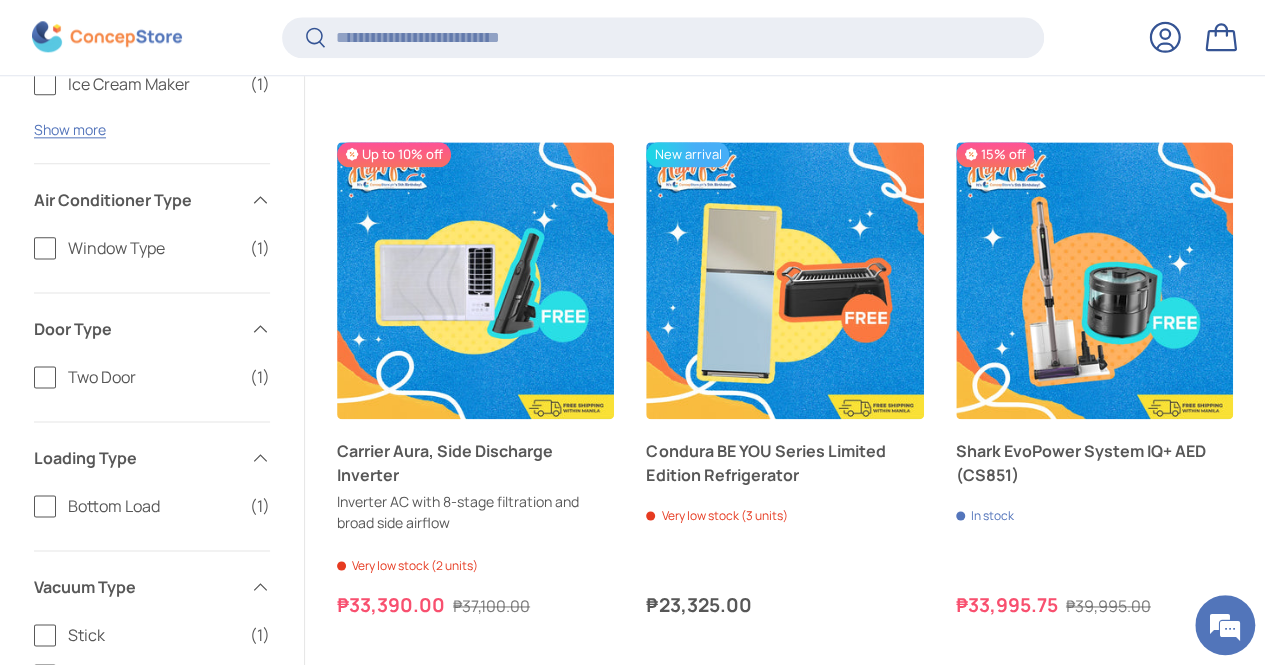 click on "Search
Search
Reset
Log in
Bag
Menu
Home Shop All
Products
Back
Products" at bounding box center (632, 45) 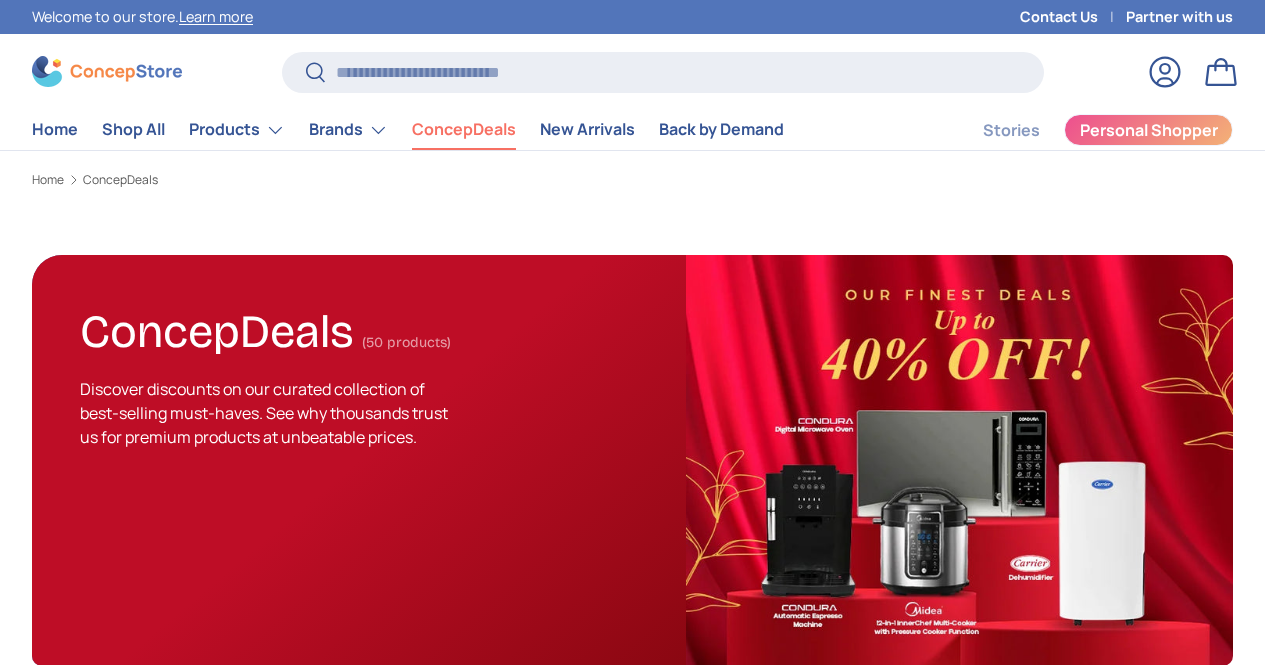 scroll, scrollTop: 0, scrollLeft: 0, axis: both 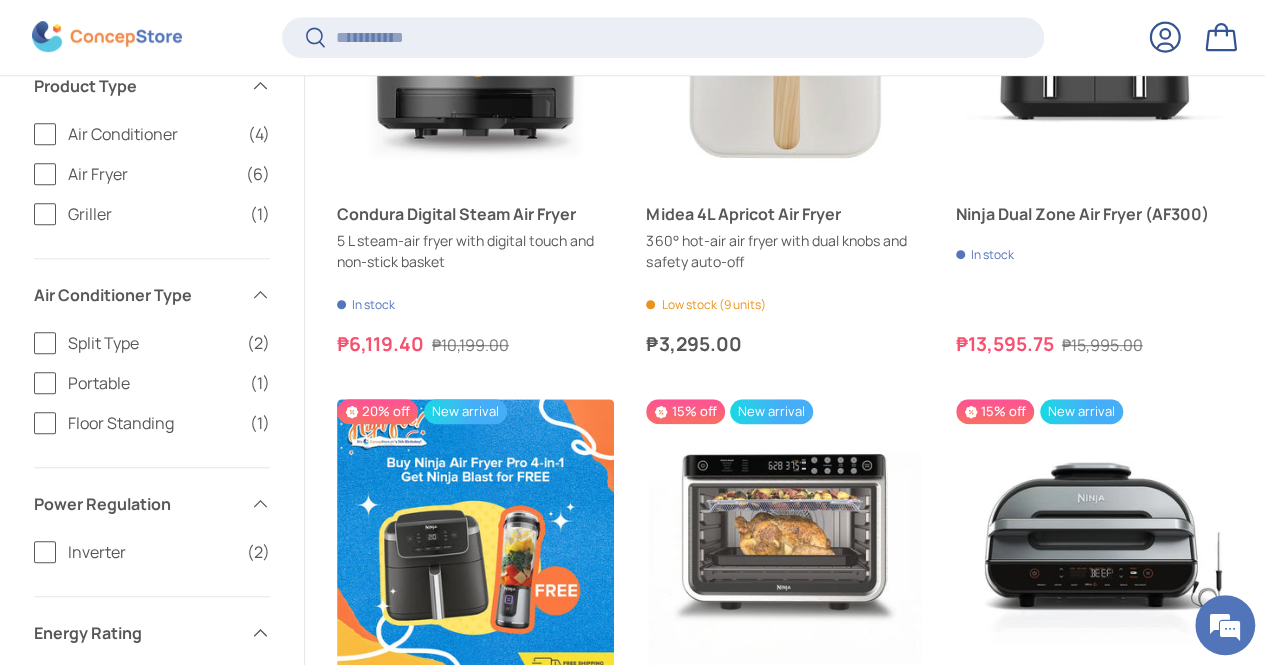 click at bounding box center (107, 37) 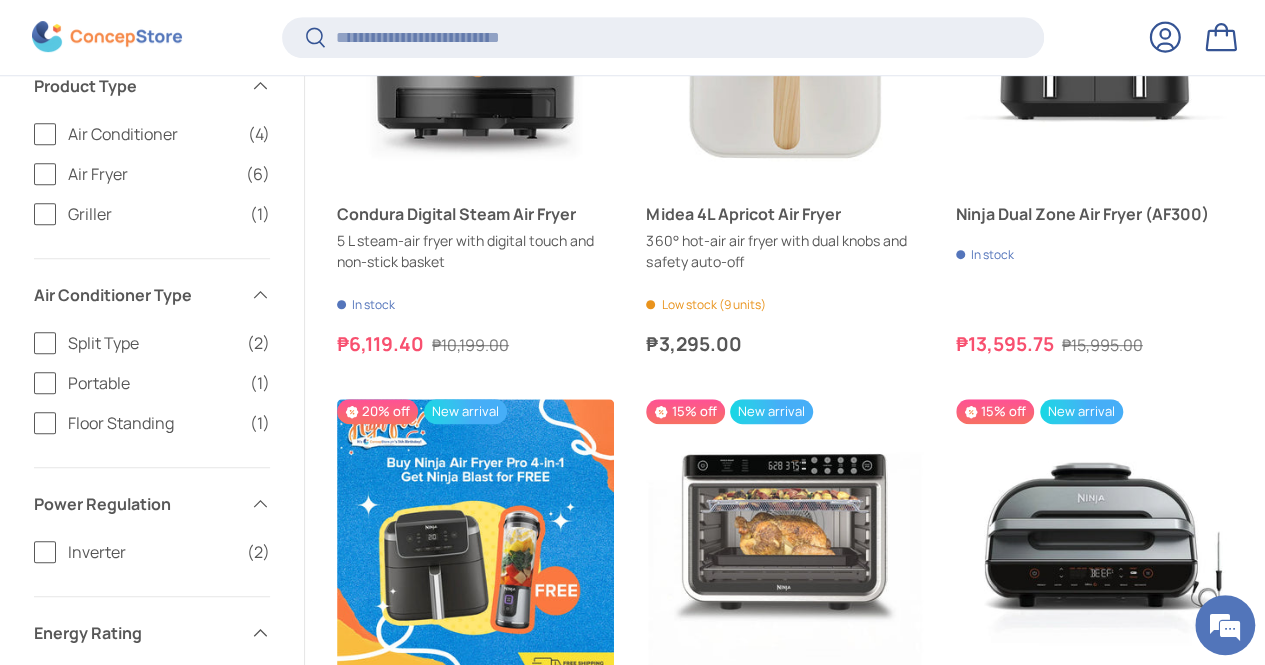 click at bounding box center [107, 37] 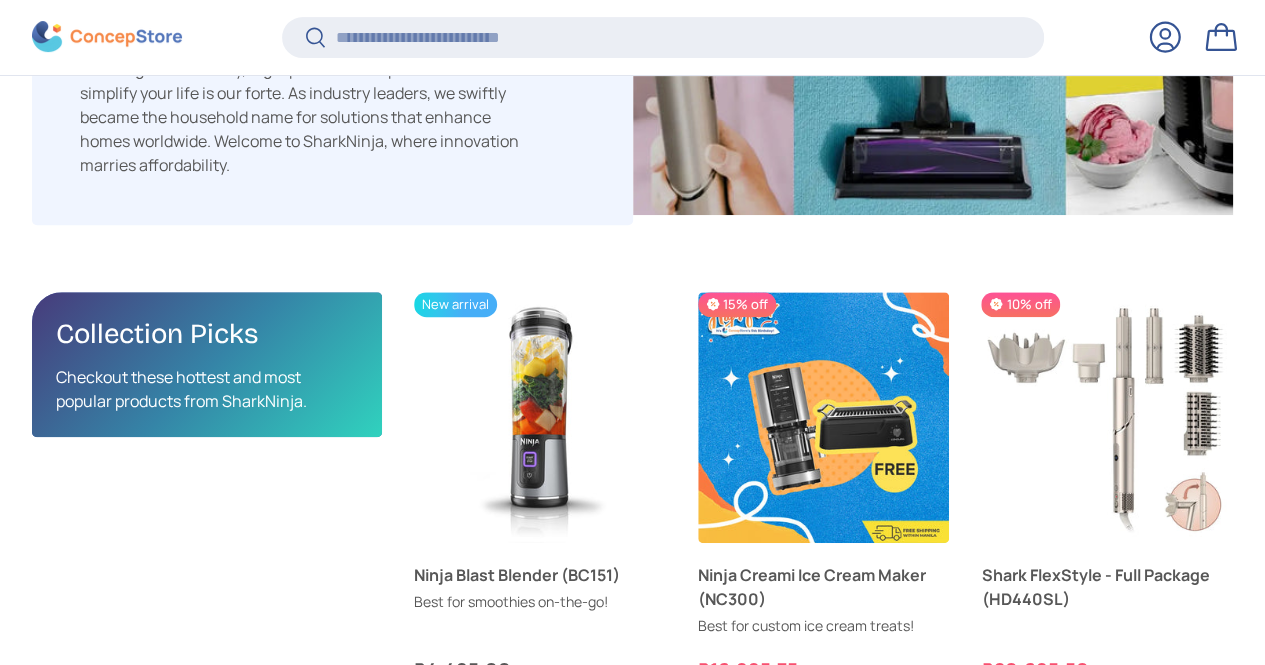 scroll, scrollTop: 696, scrollLeft: 0, axis: vertical 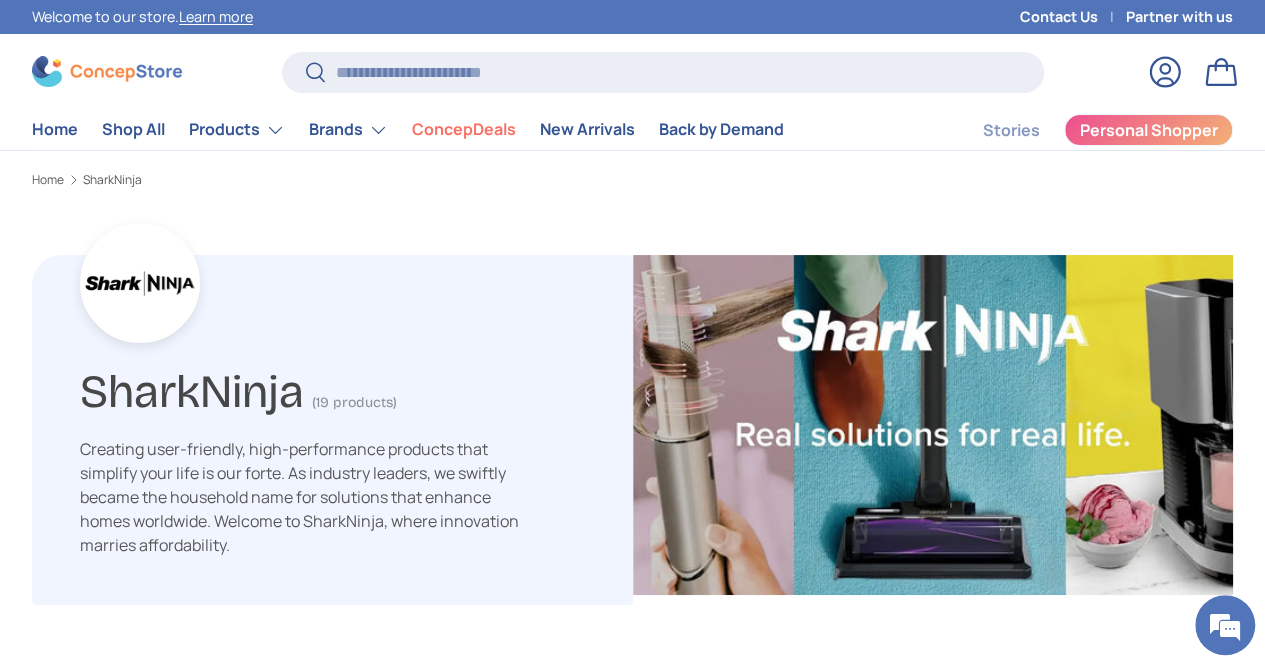 click at bounding box center [107, 71] 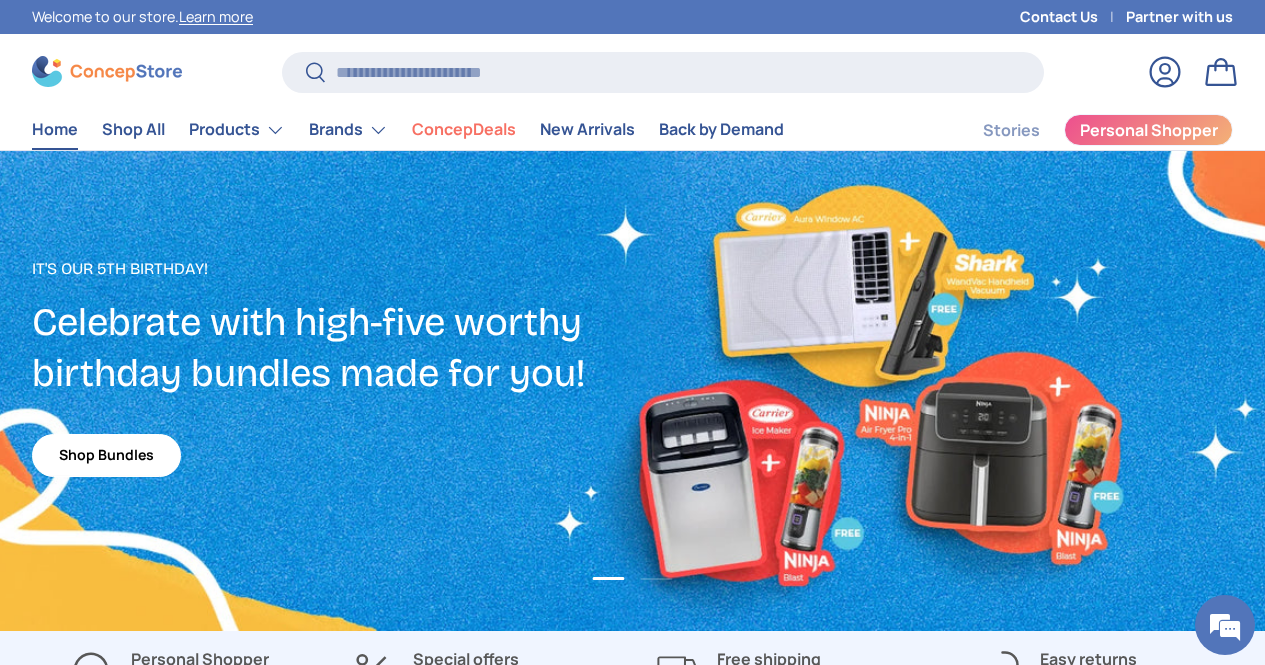 scroll, scrollTop: 0, scrollLeft: 0, axis: both 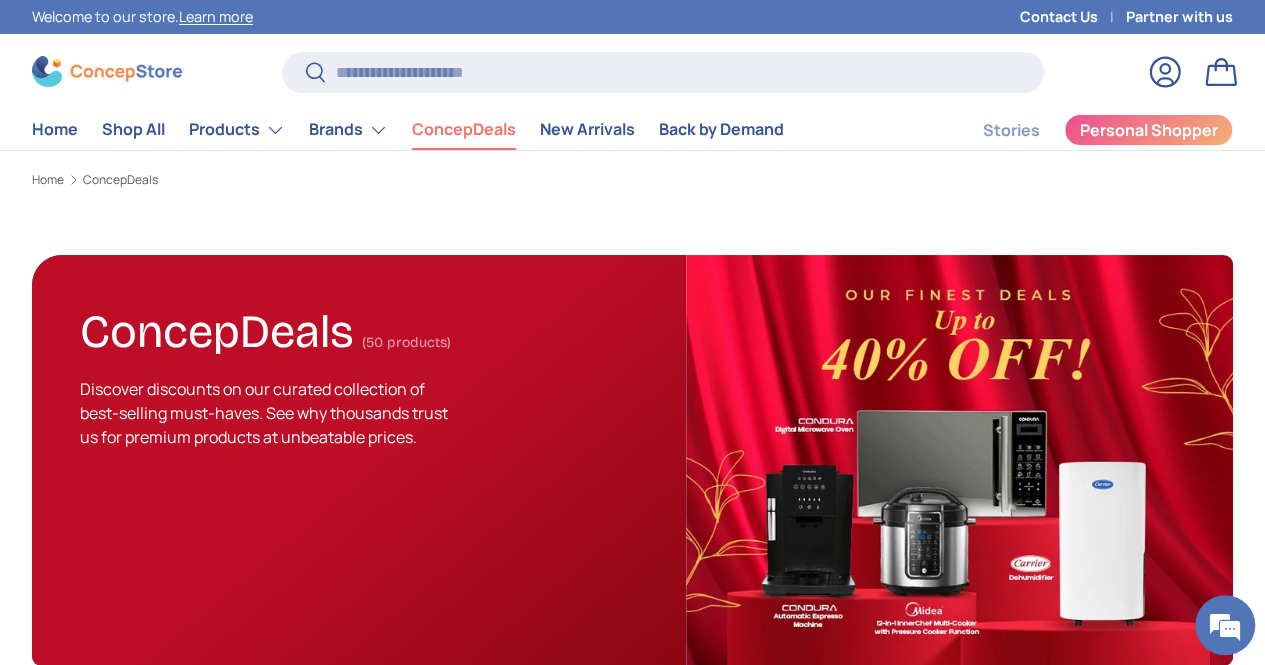 click at bounding box center (107, 71) 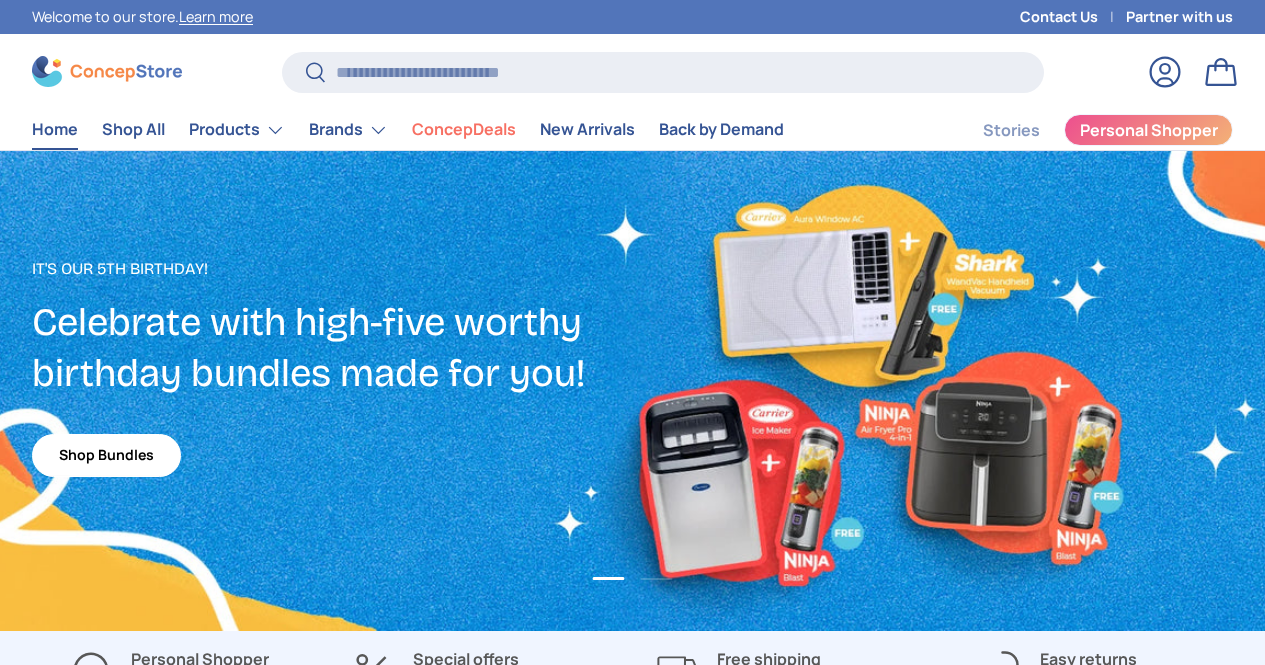 scroll, scrollTop: 0, scrollLeft: 0, axis: both 